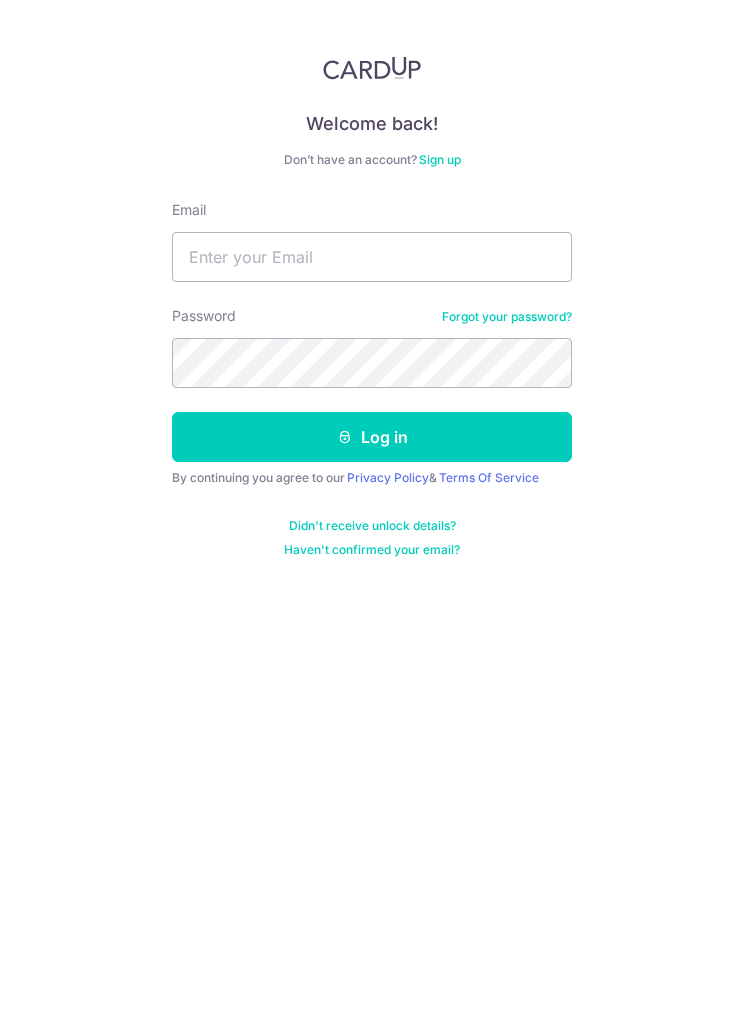 scroll, scrollTop: 0, scrollLeft: 0, axis: both 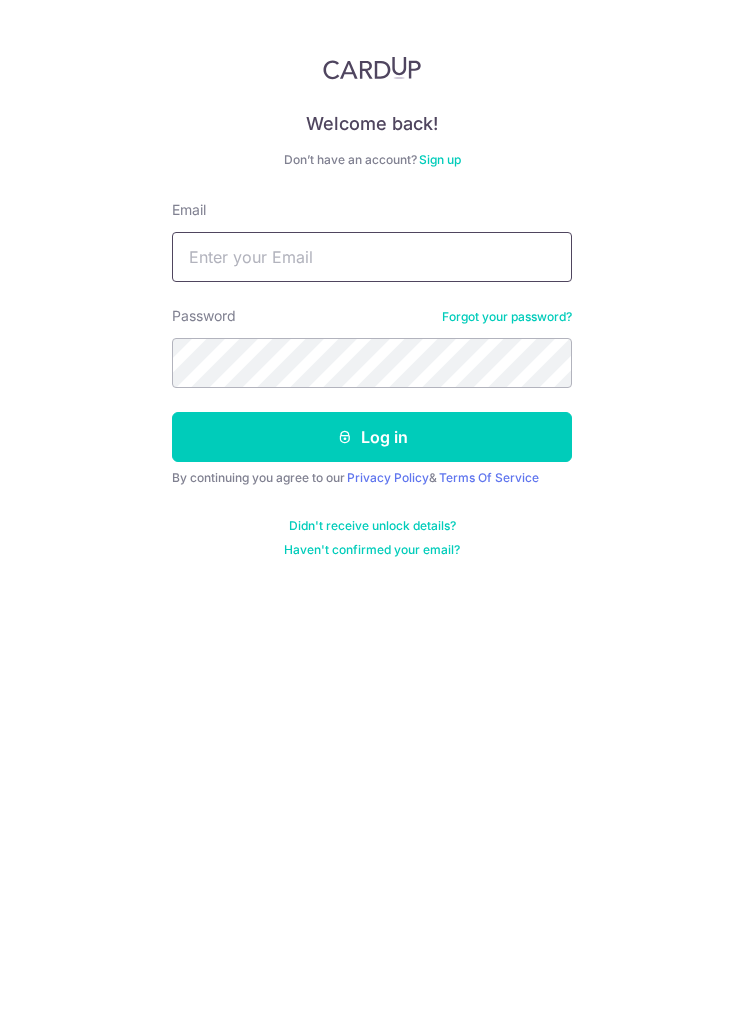 click on "Email" at bounding box center (372, 257) 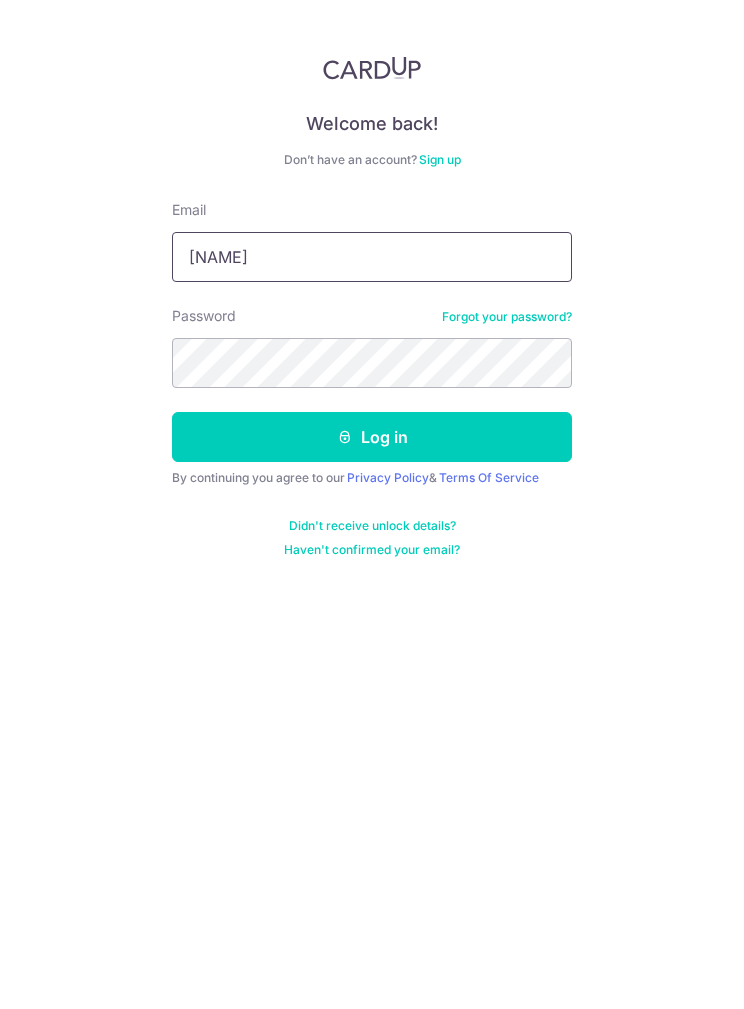 type on "[EMAIL]" 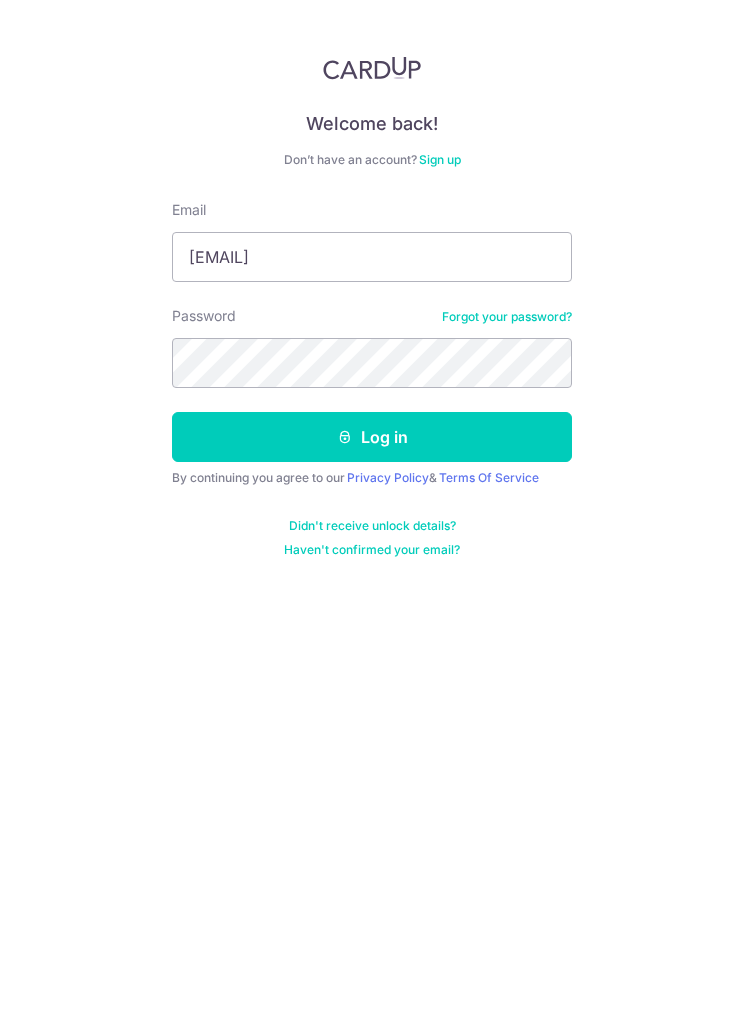 click on "Log in" at bounding box center [372, 437] 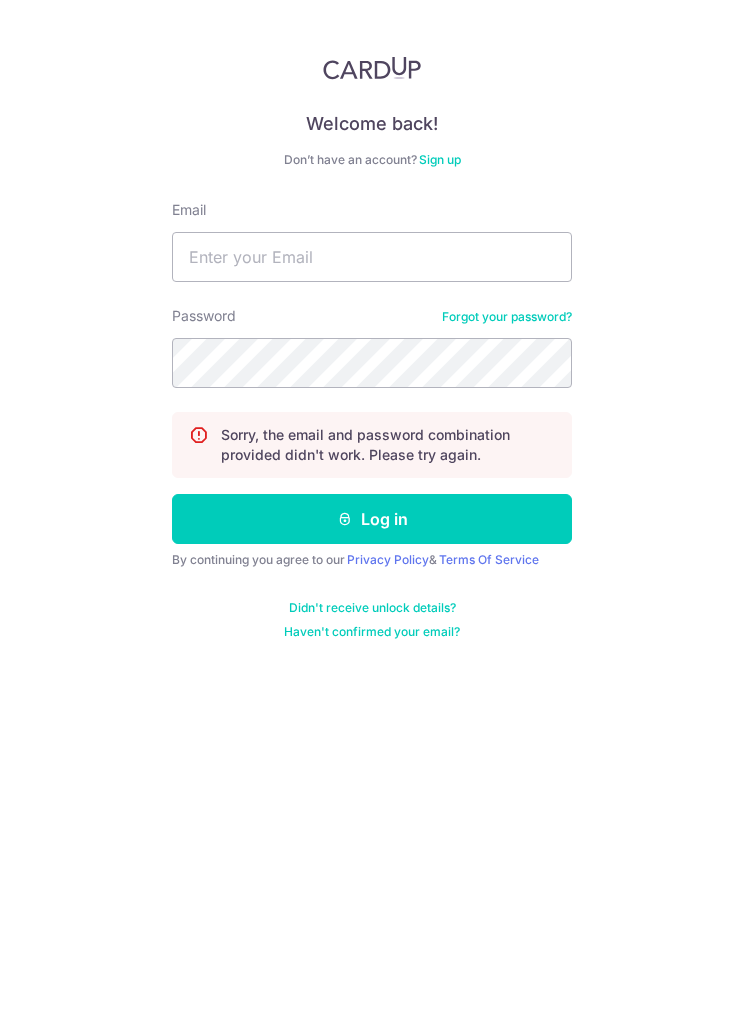 scroll, scrollTop: 0, scrollLeft: 0, axis: both 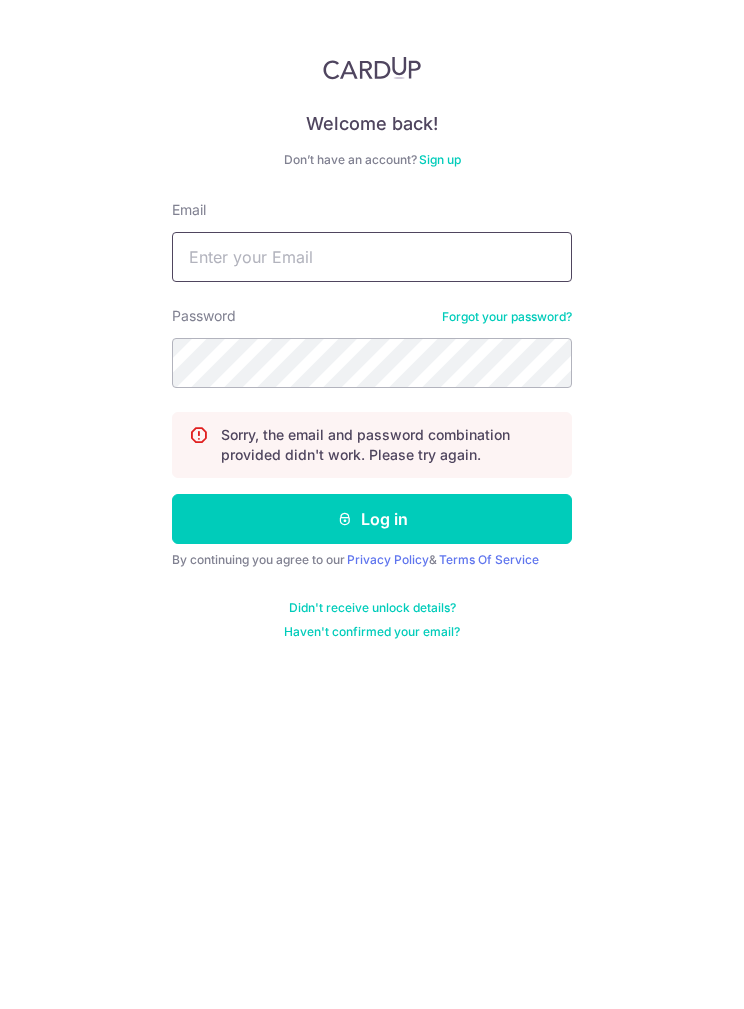click on "Email" at bounding box center [372, 257] 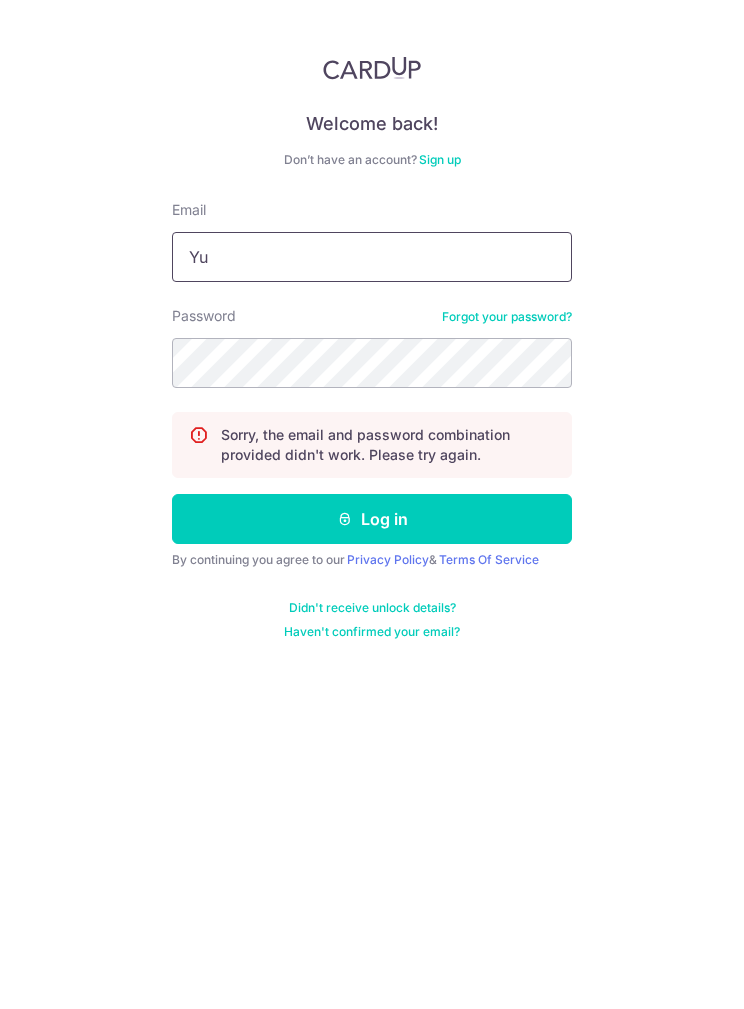 type on "Yuetmeilee99@gmail.com" 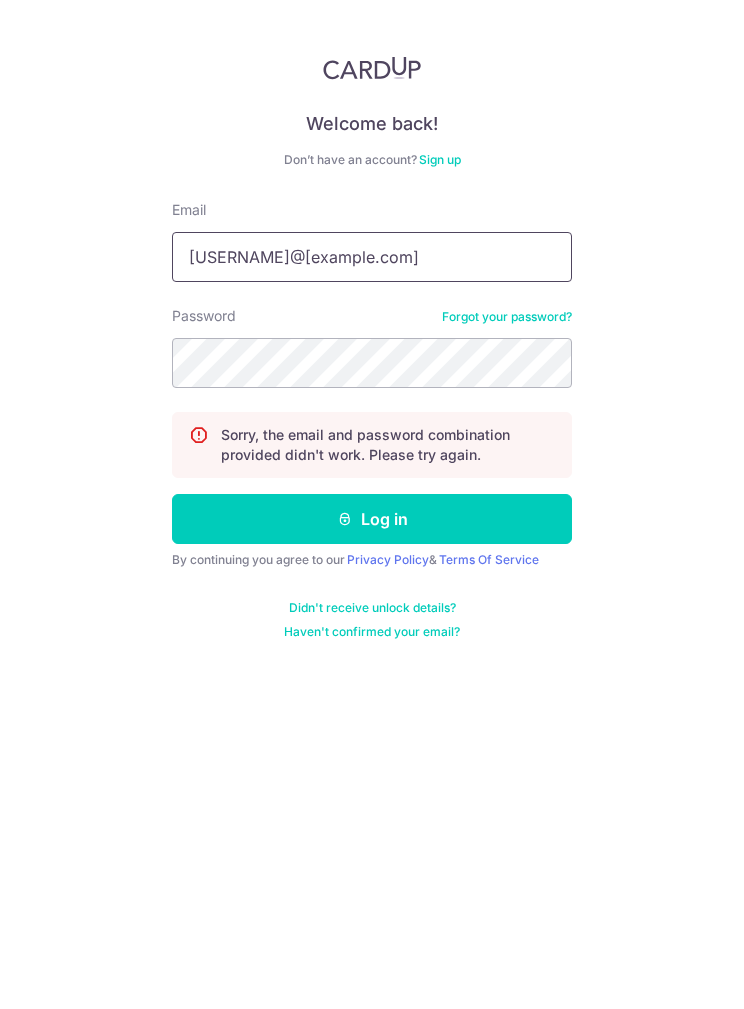 click on "[EMAIL]" at bounding box center [372, 257] 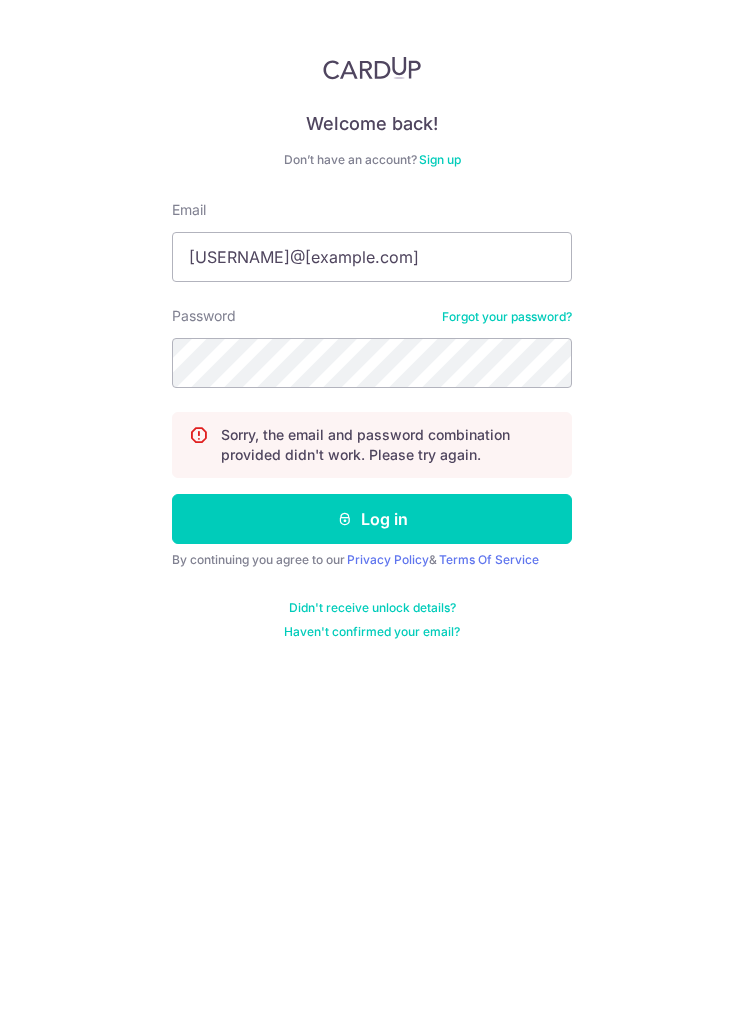 click on "Log in" at bounding box center (372, 519) 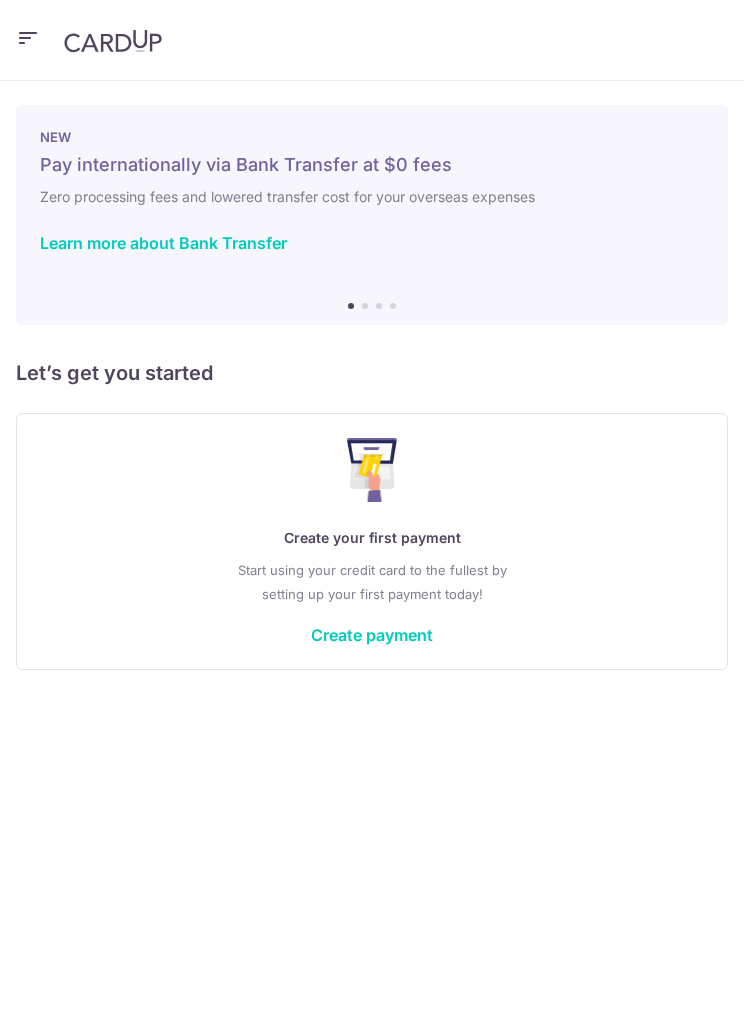 scroll, scrollTop: 0, scrollLeft: 0, axis: both 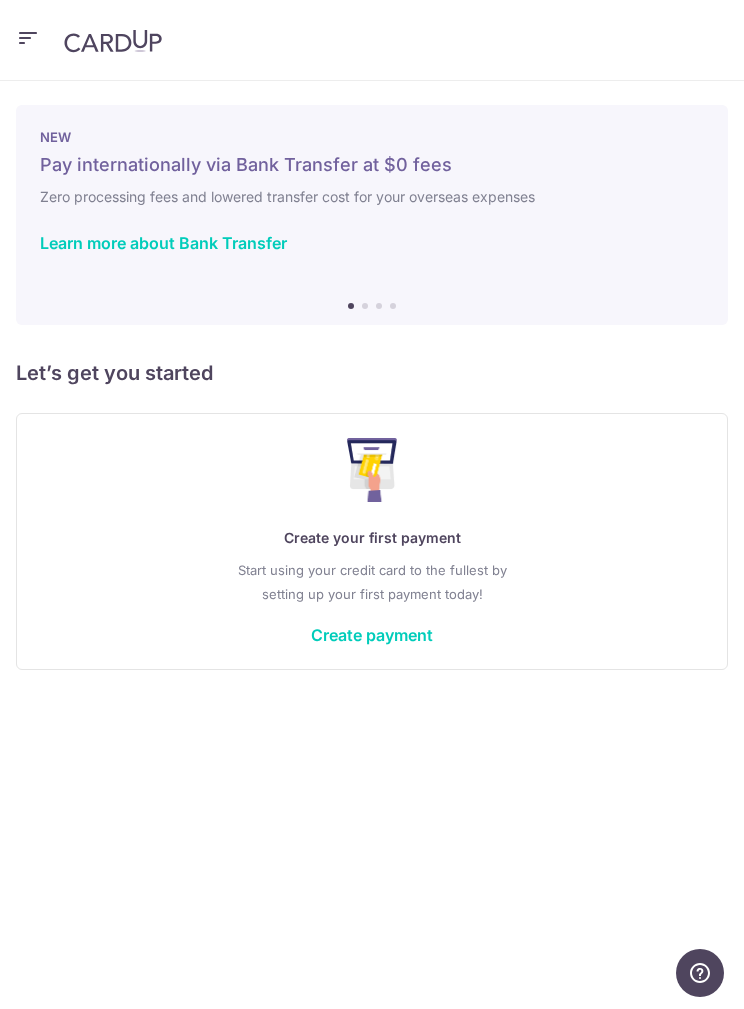 click at bounding box center [28, 38] 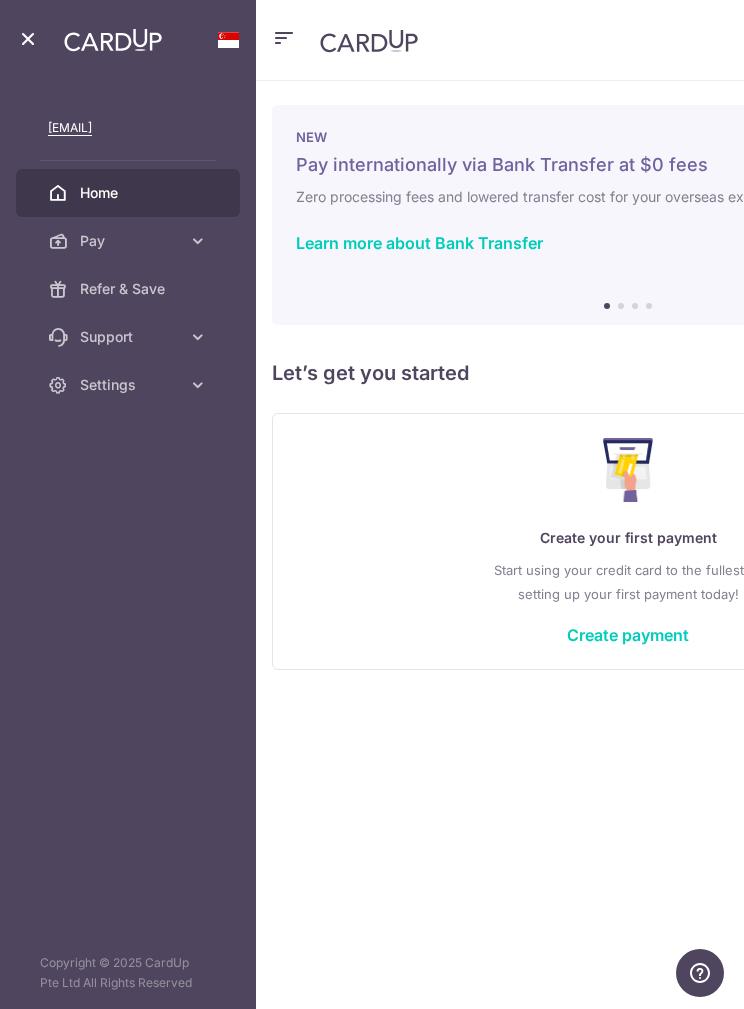 click on "Pay" at bounding box center (128, 241) 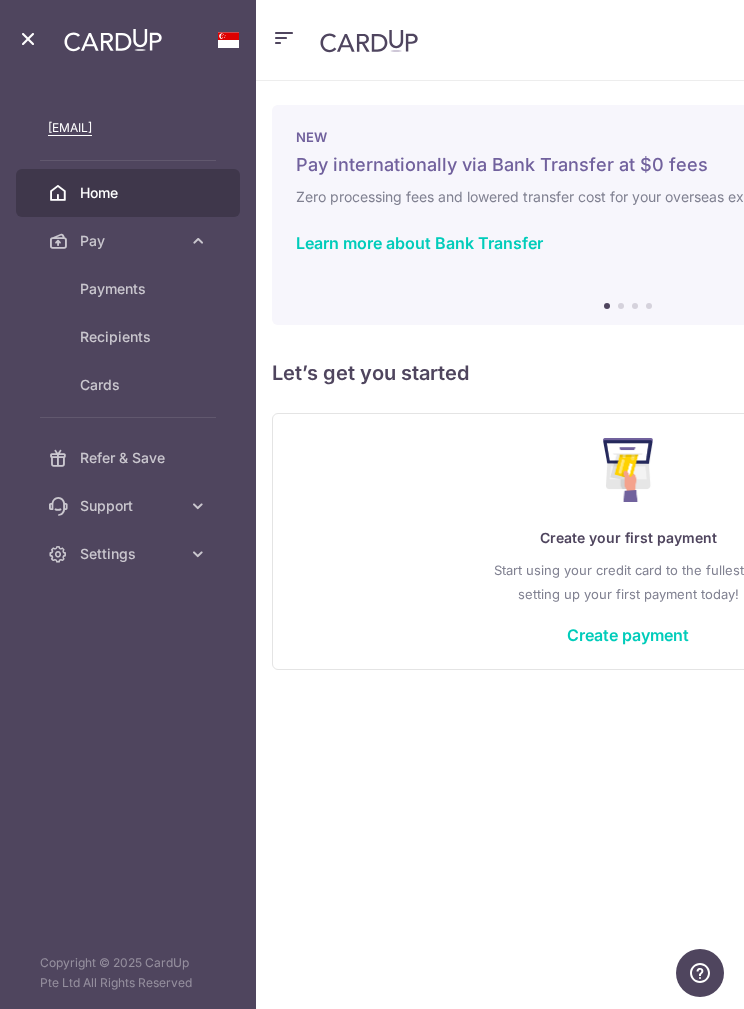 click on "Payments" at bounding box center (144, 289) 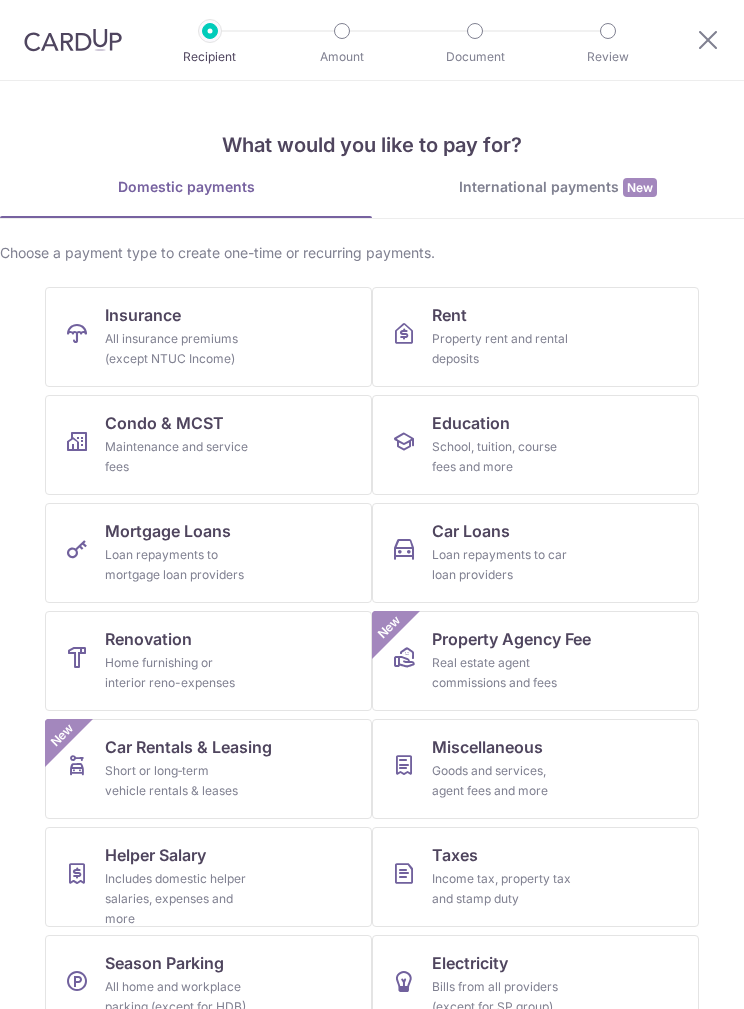 scroll, scrollTop: 0, scrollLeft: 0, axis: both 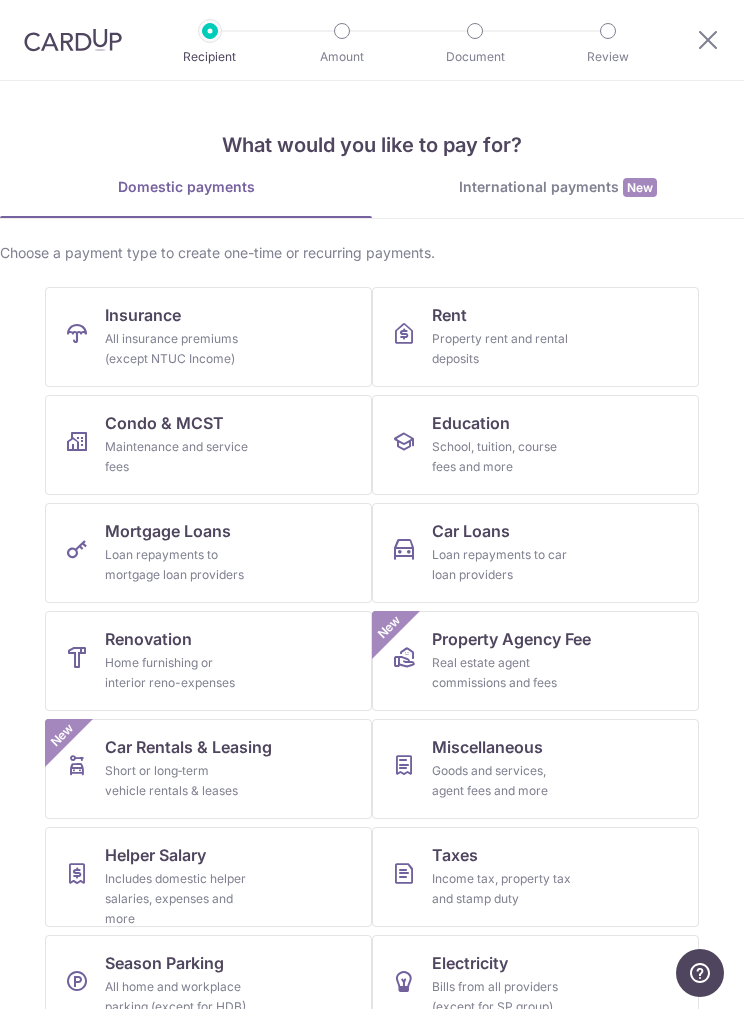 click on "Car Loans" at bounding box center (471, 531) 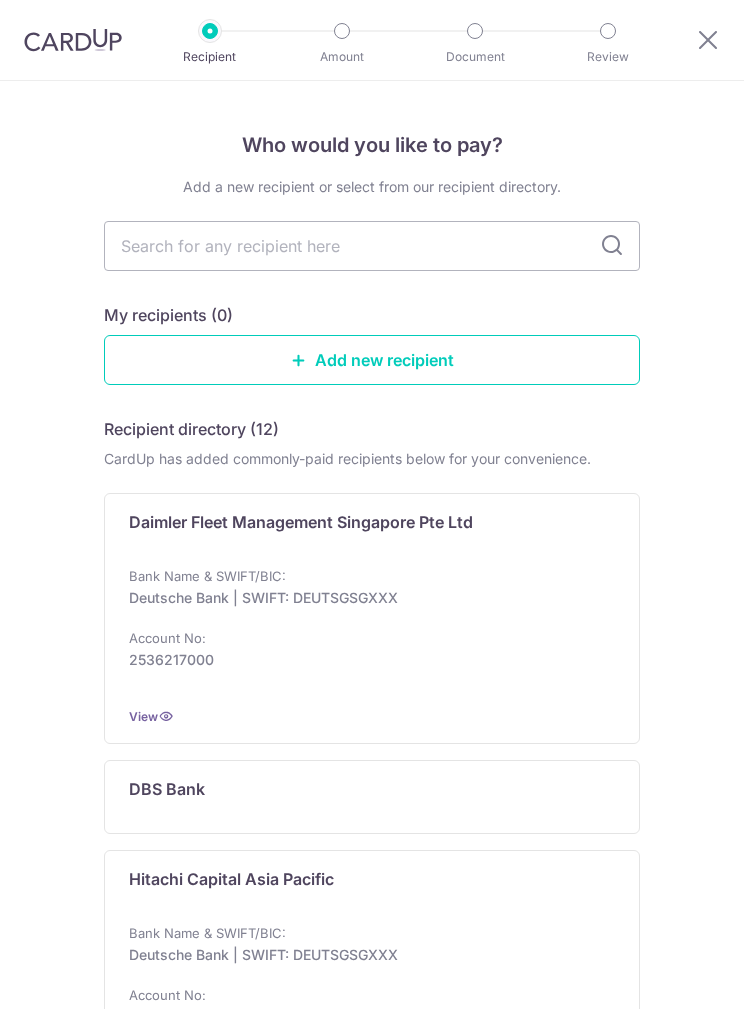 scroll, scrollTop: 0, scrollLeft: 0, axis: both 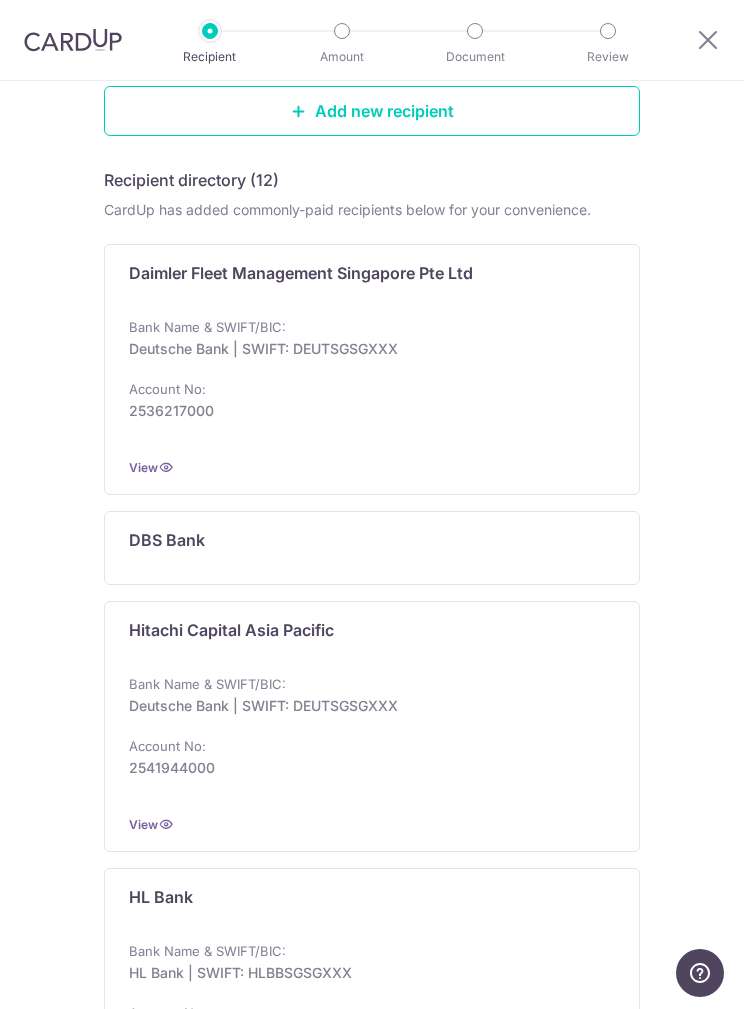 click on "DBS Bank" at bounding box center (167, 540) 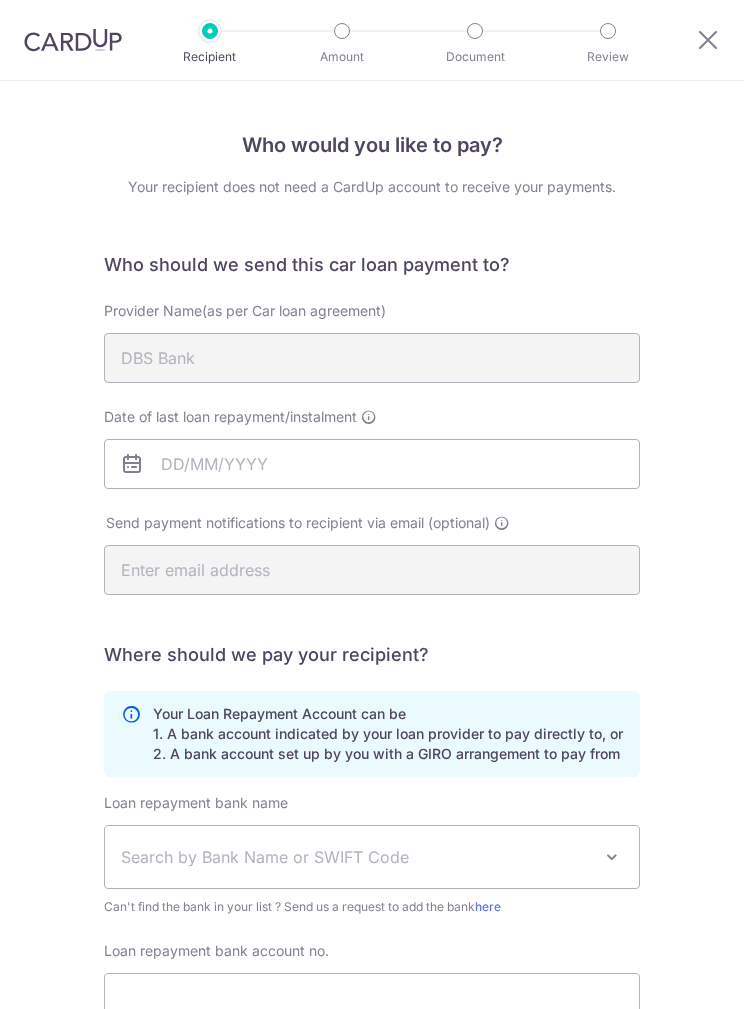 scroll, scrollTop: 0, scrollLeft: 0, axis: both 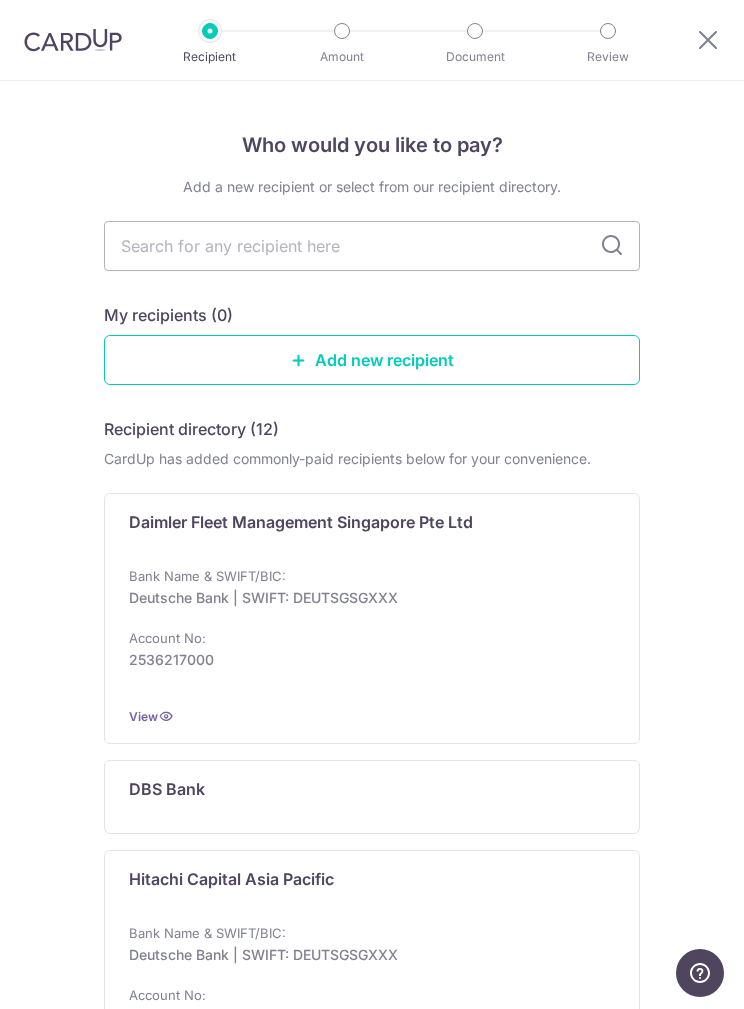 click at bounding box center [73, 40] 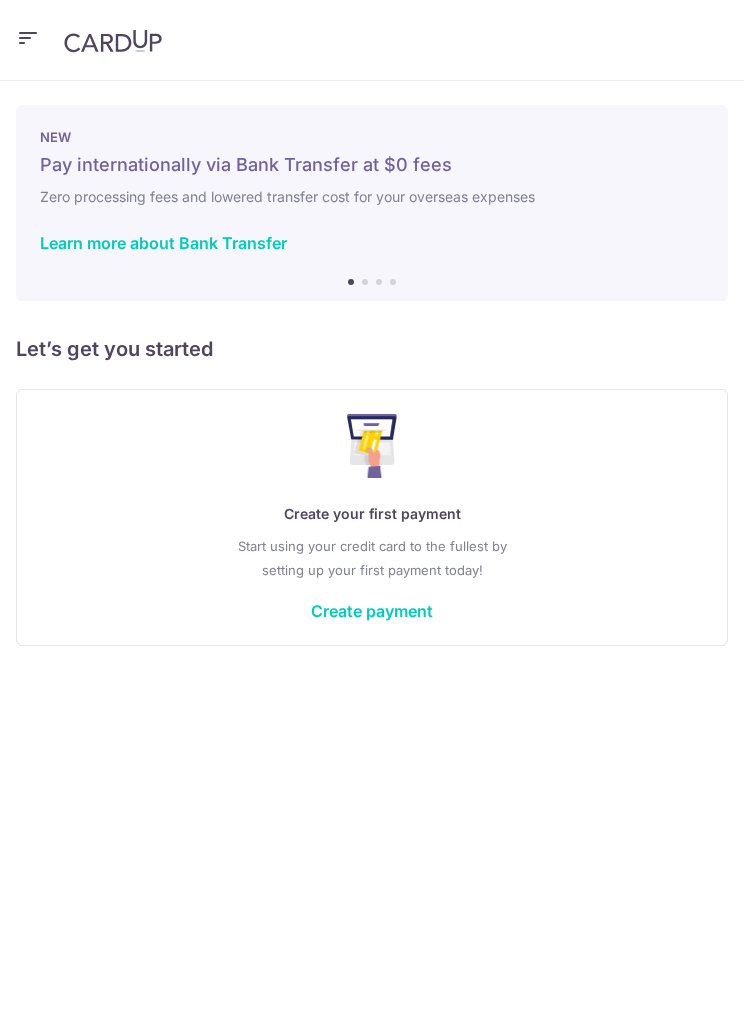 scroll, scrollTop: 0, scrollLeft: 0, axis: both 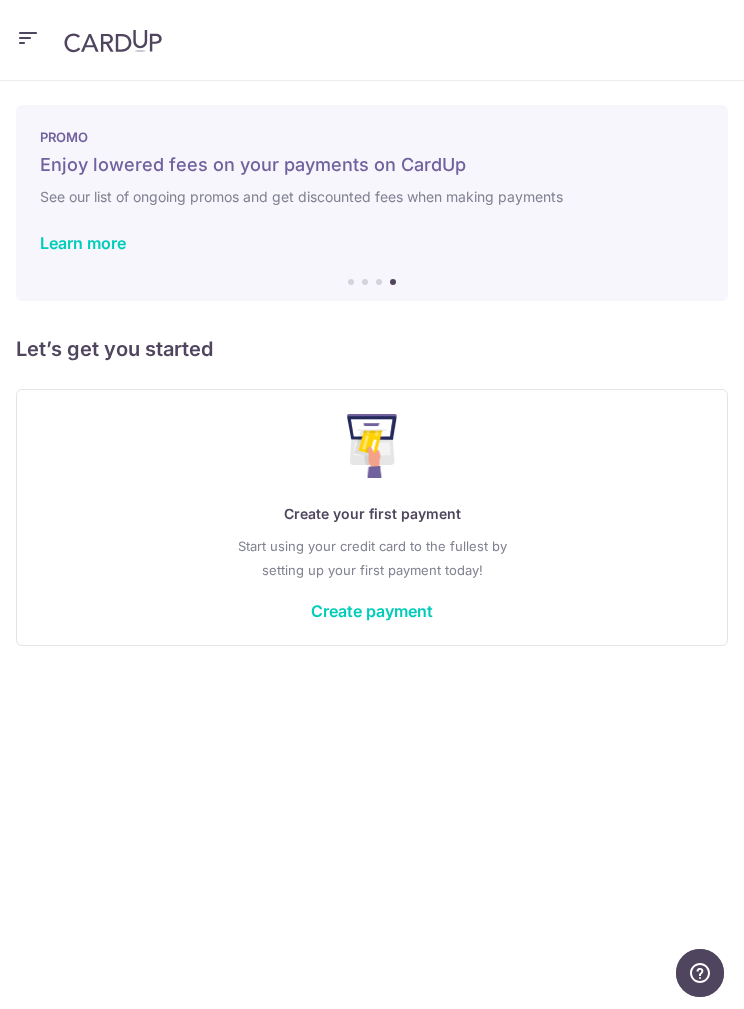 click on "Learn more" at bounding box center [83, 243] 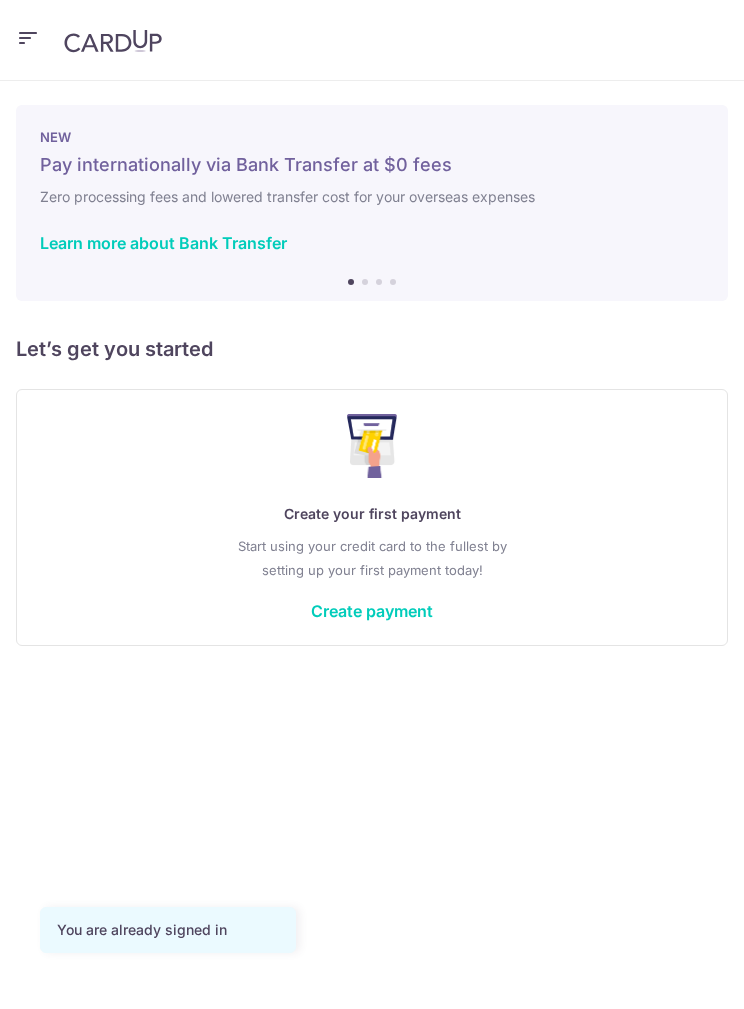 scroll, scrollTop: 0, scrollLeft: 0, axis: both 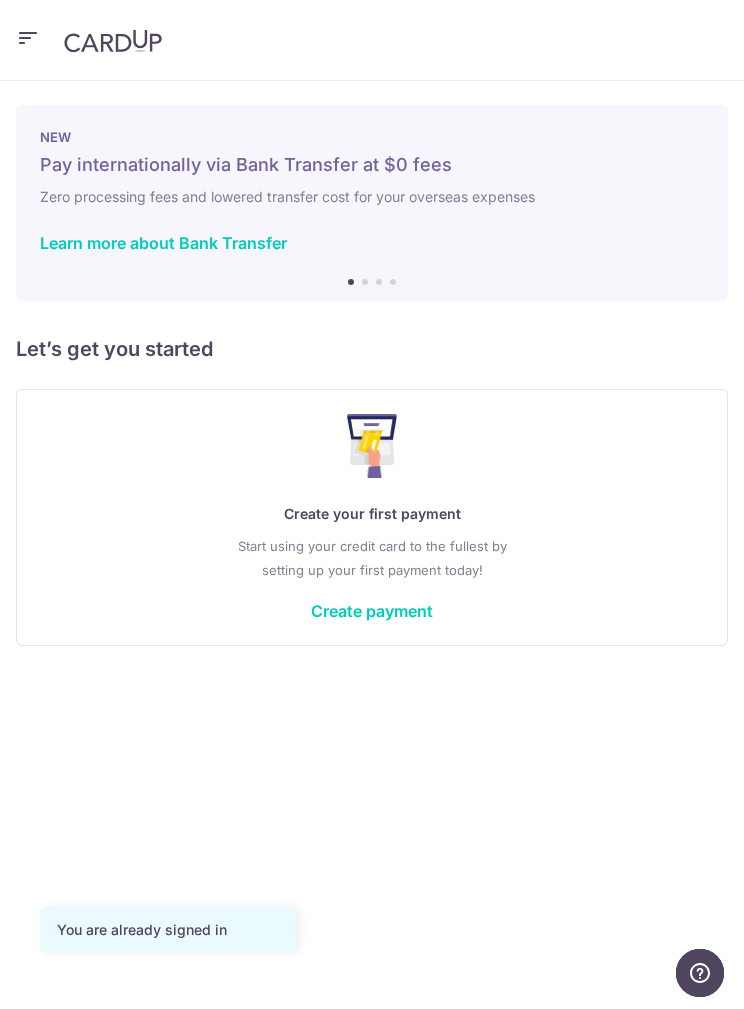 click at bounding box center (28, 38) 